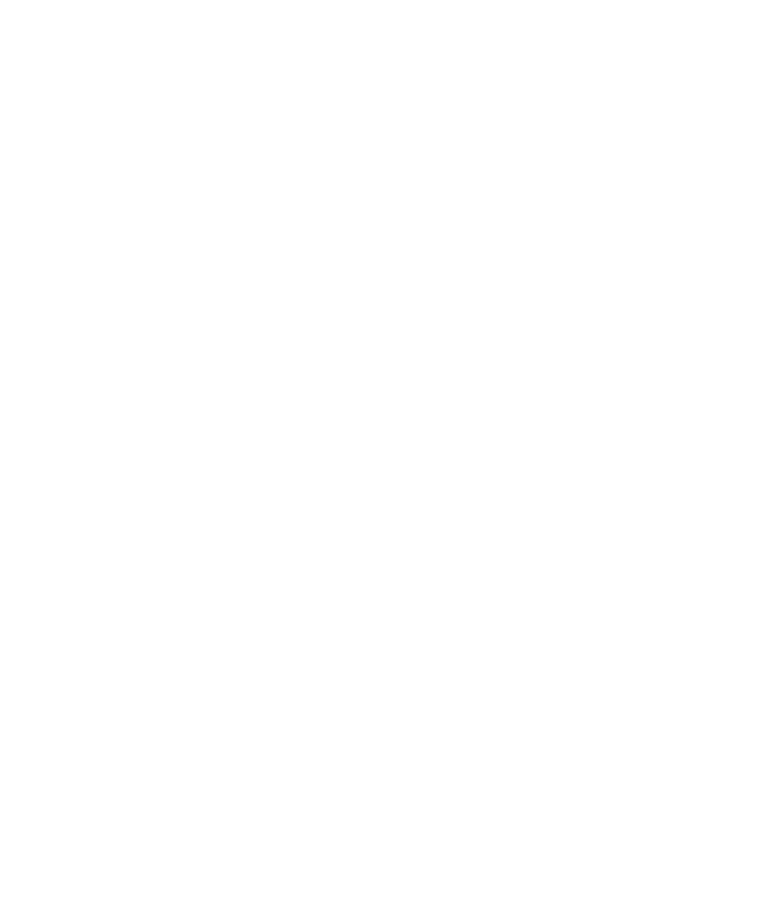 select on "*" 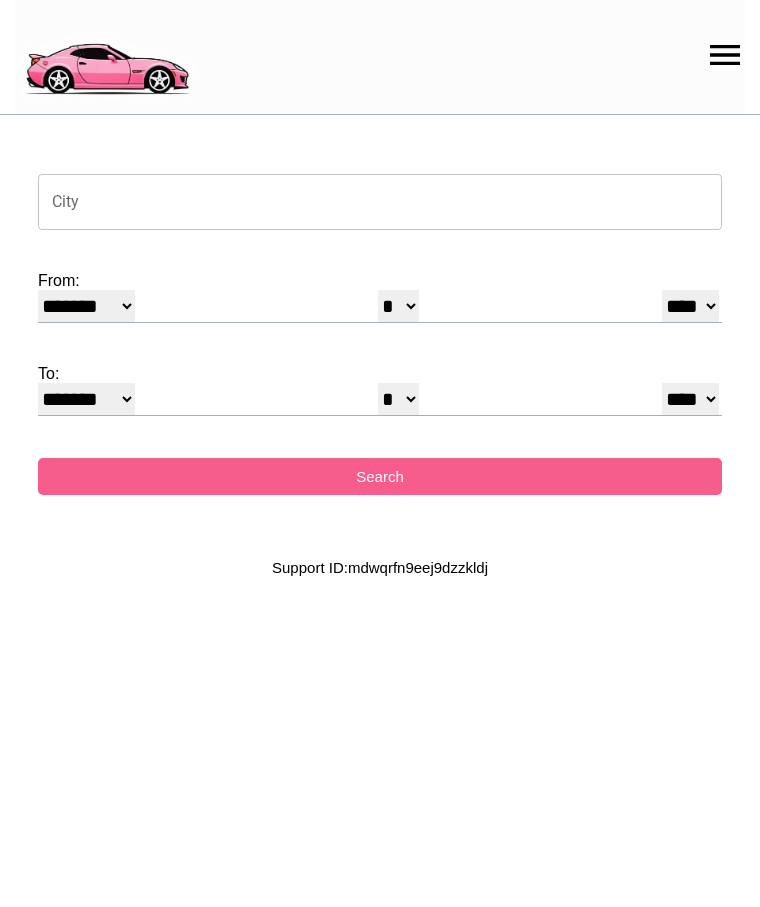 scroll, scrollTop: 0, scrollLeft: 0, axis: both 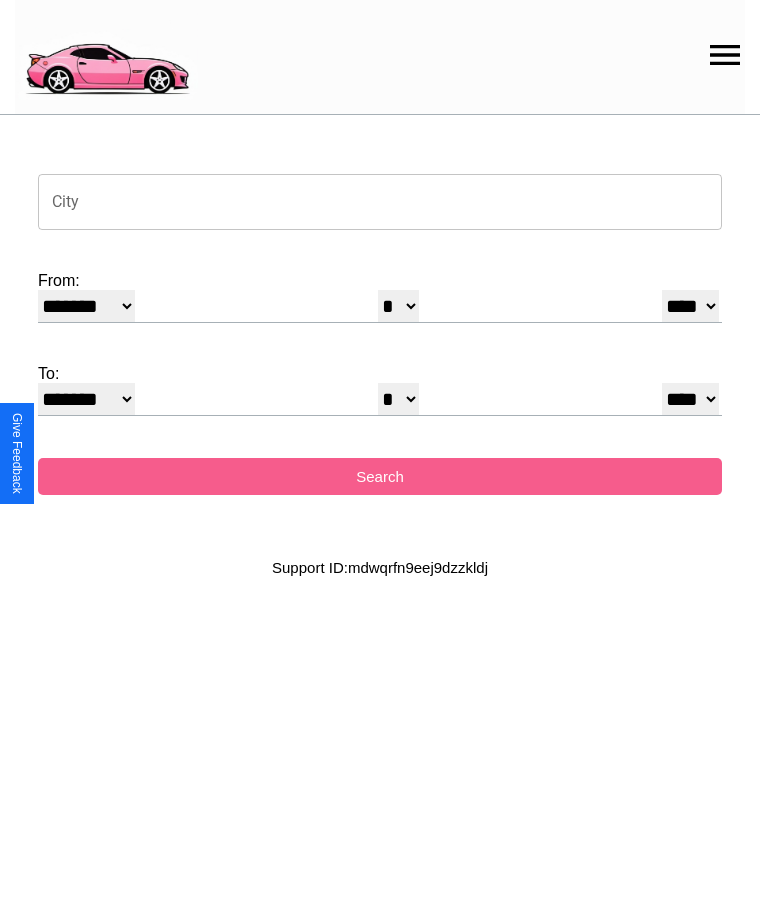 click 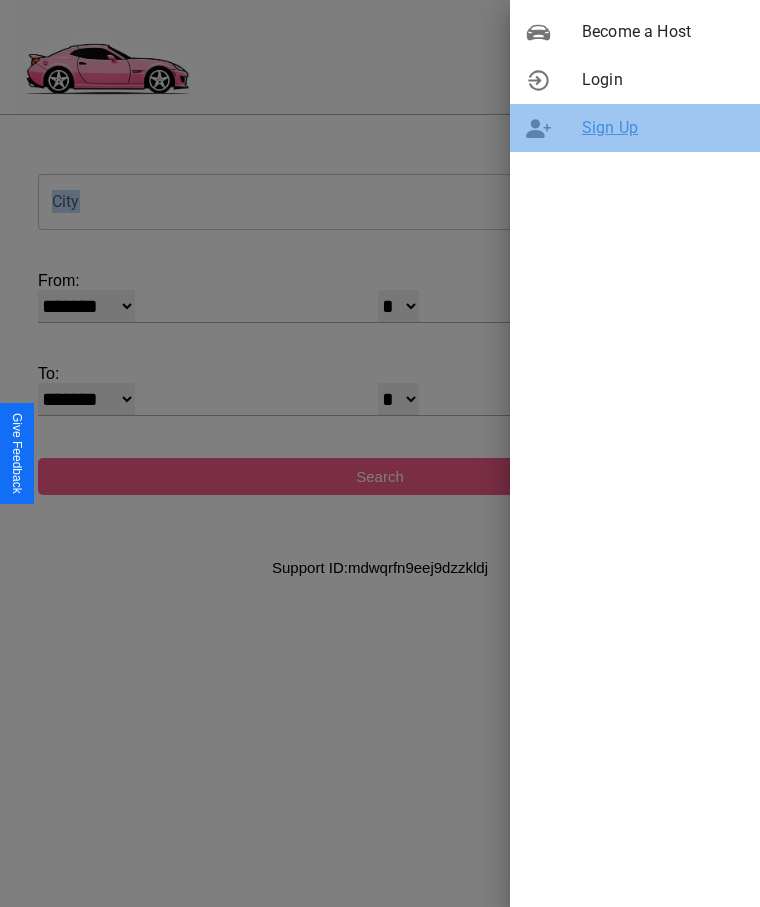 click on "Sign Up" at bounding box center (663, 128) 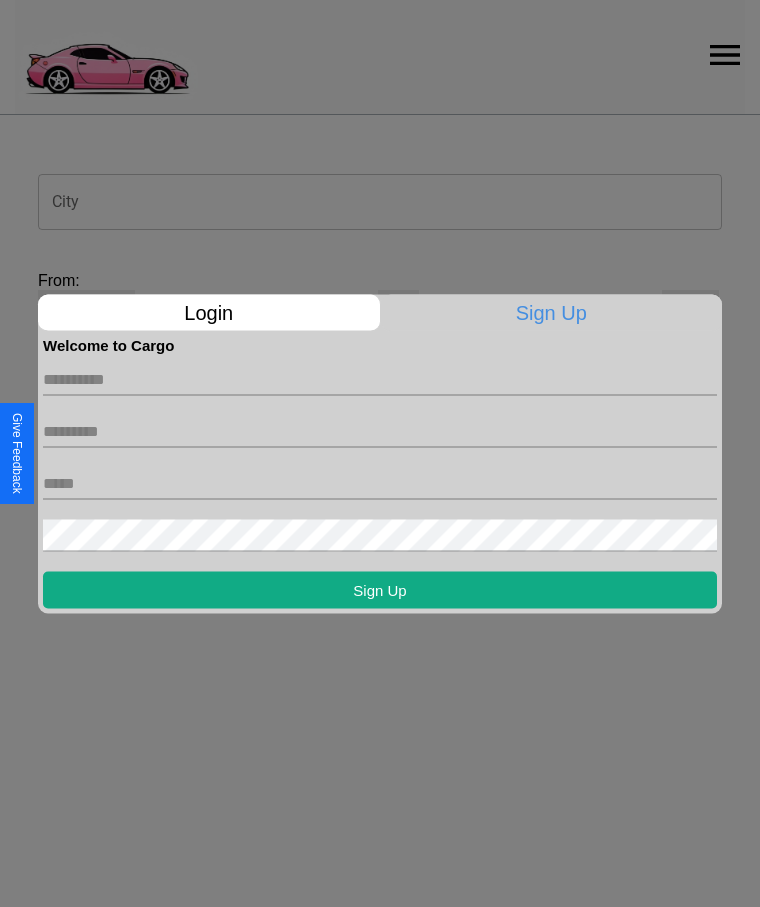 click at bounding box center [380, 379] 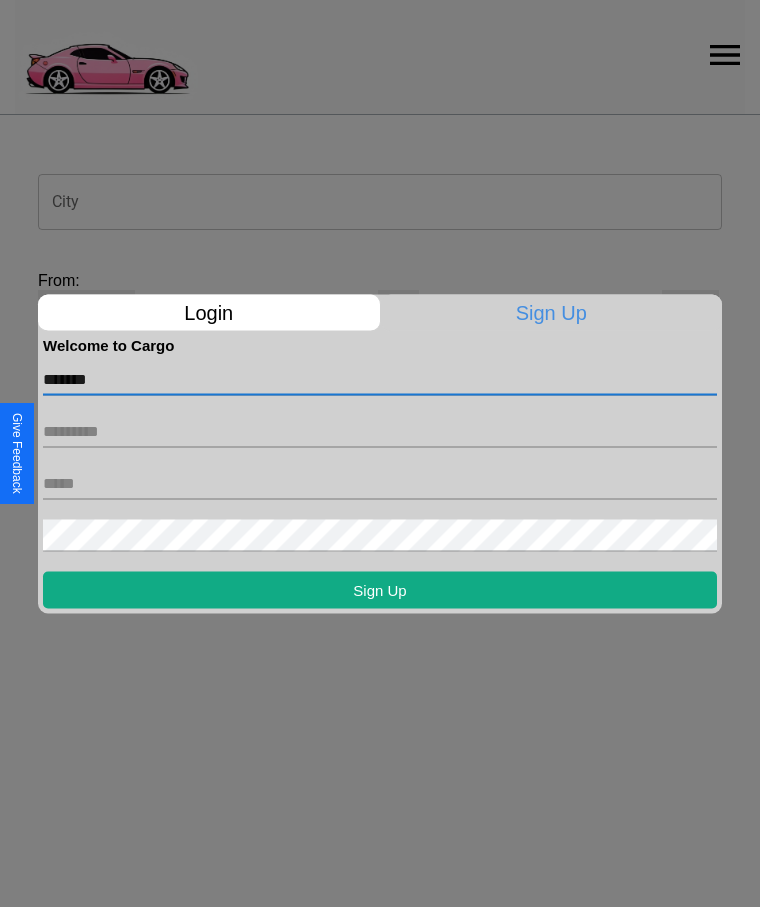 type on "*******" 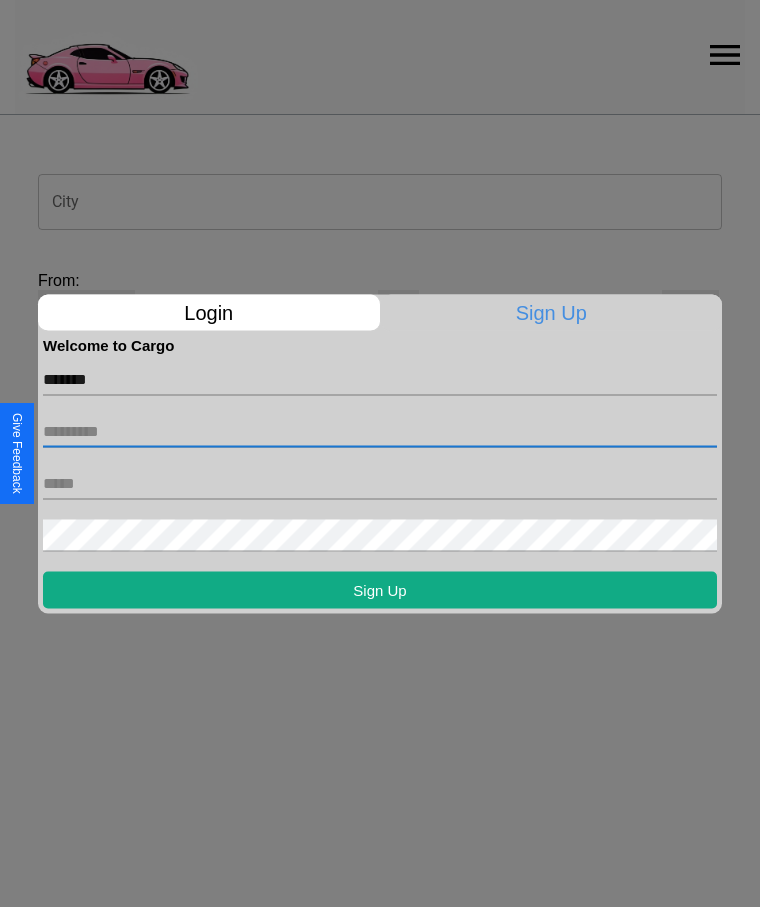 click at bounding box center (380, 431) 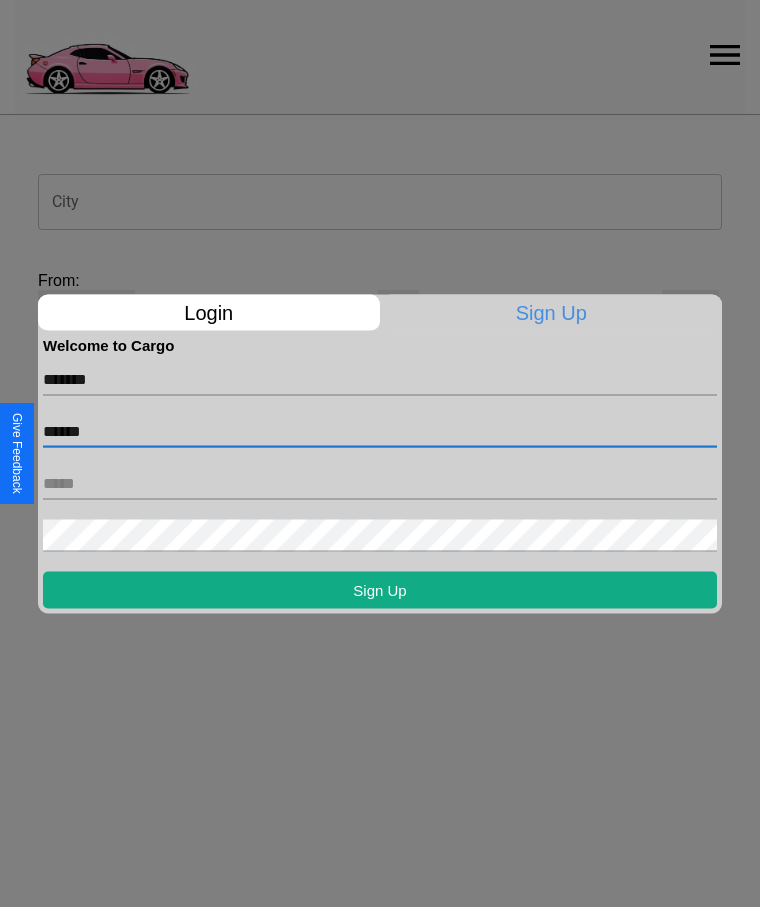 type on "******" 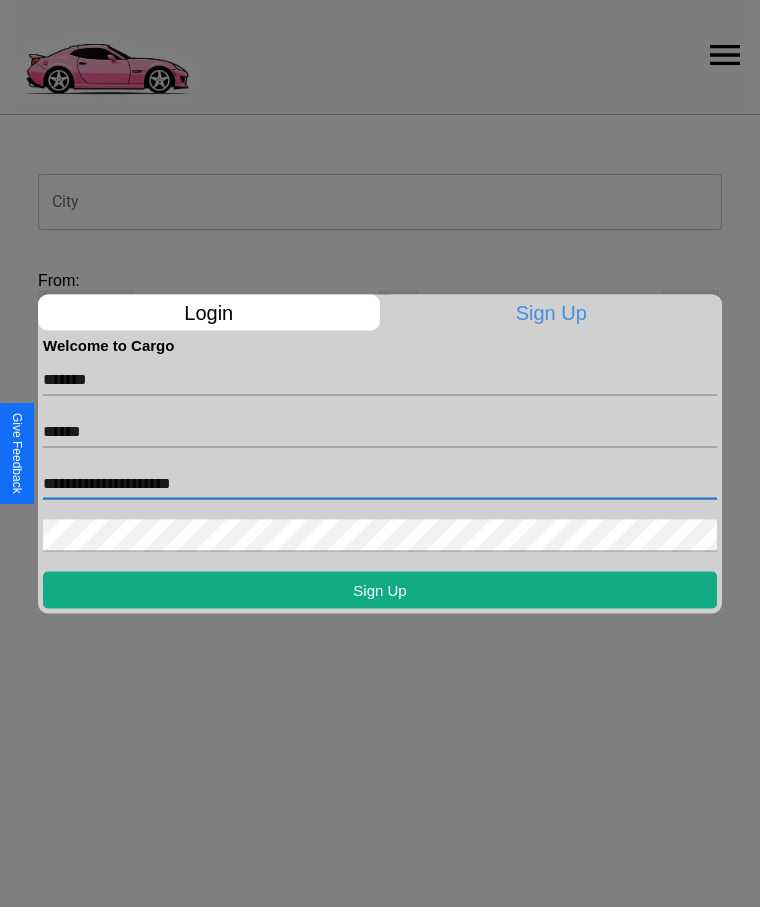 type on "**********" 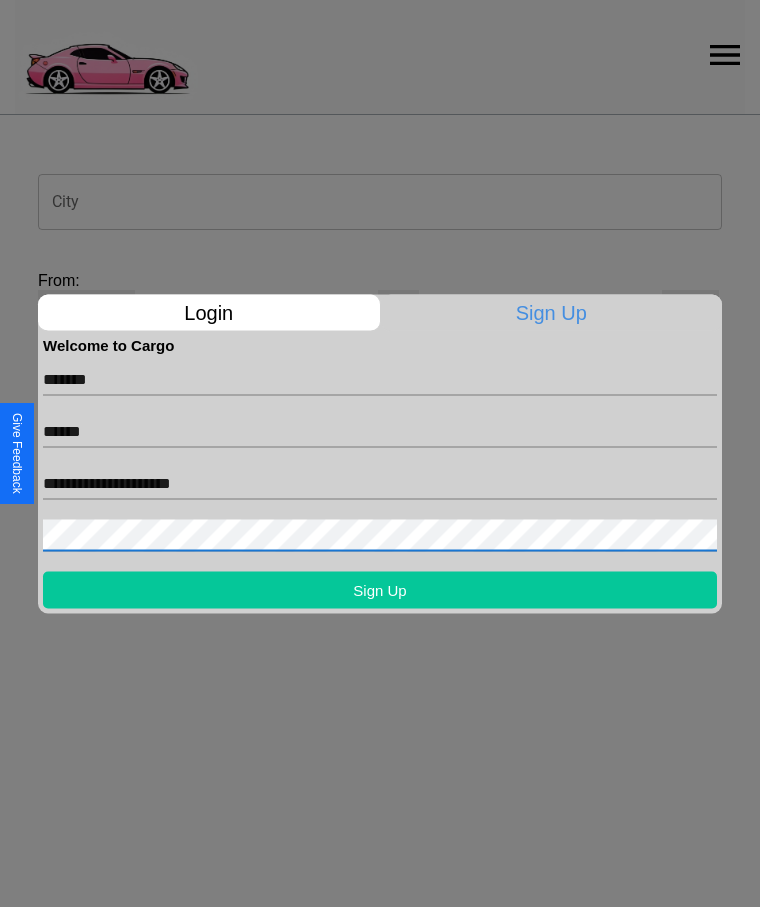click on "Sign Up" at bounding box center (380, 589) 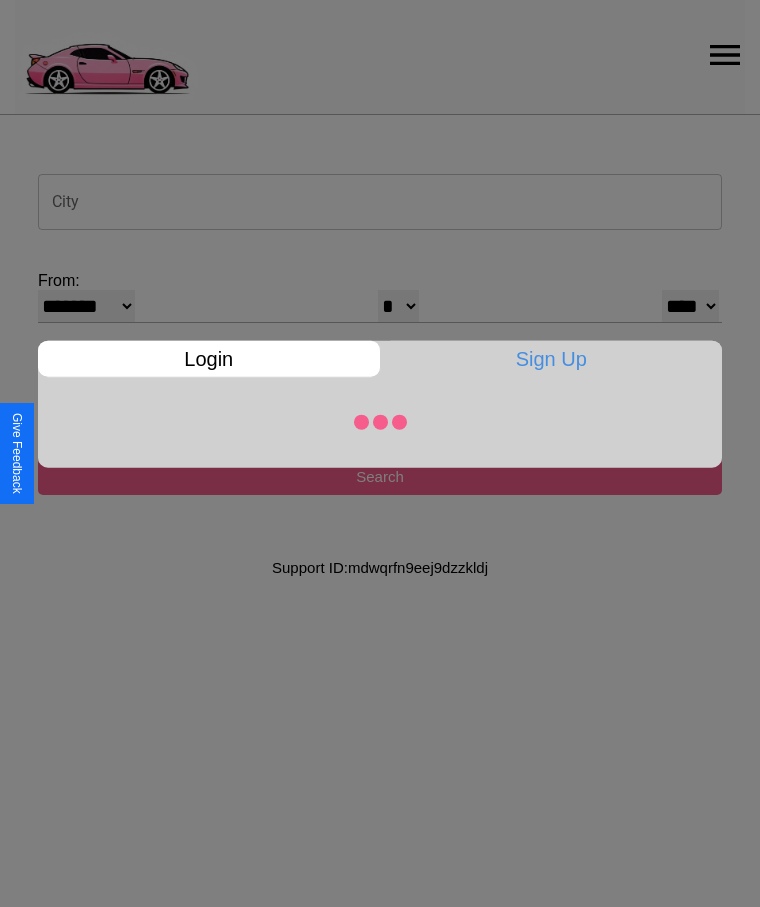 select on "*" 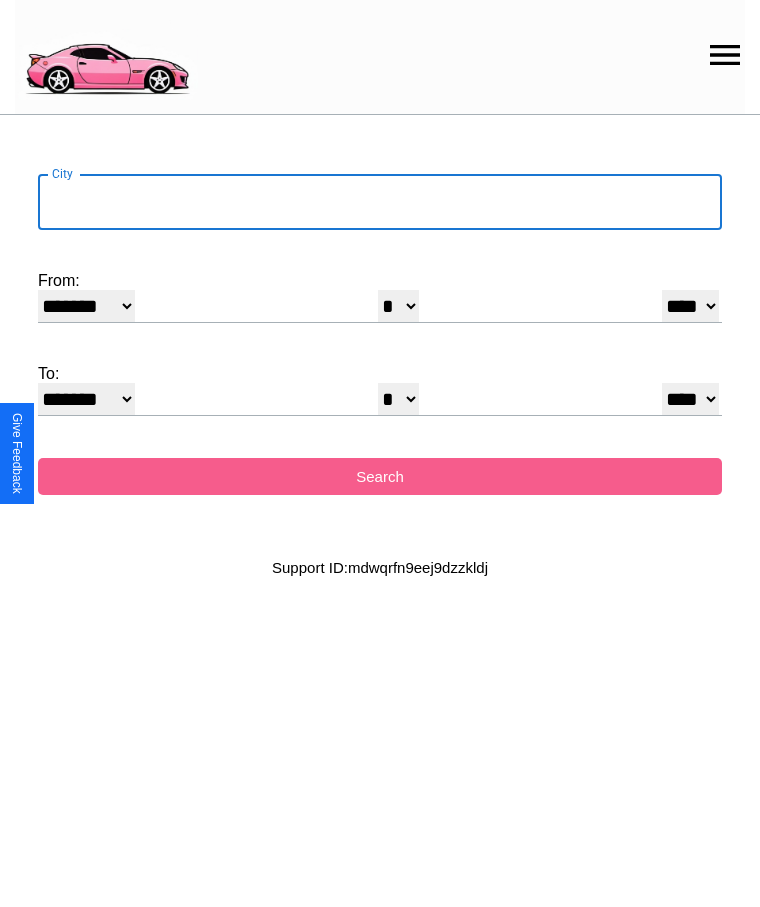click on "City" at bounding box center (380, 202) 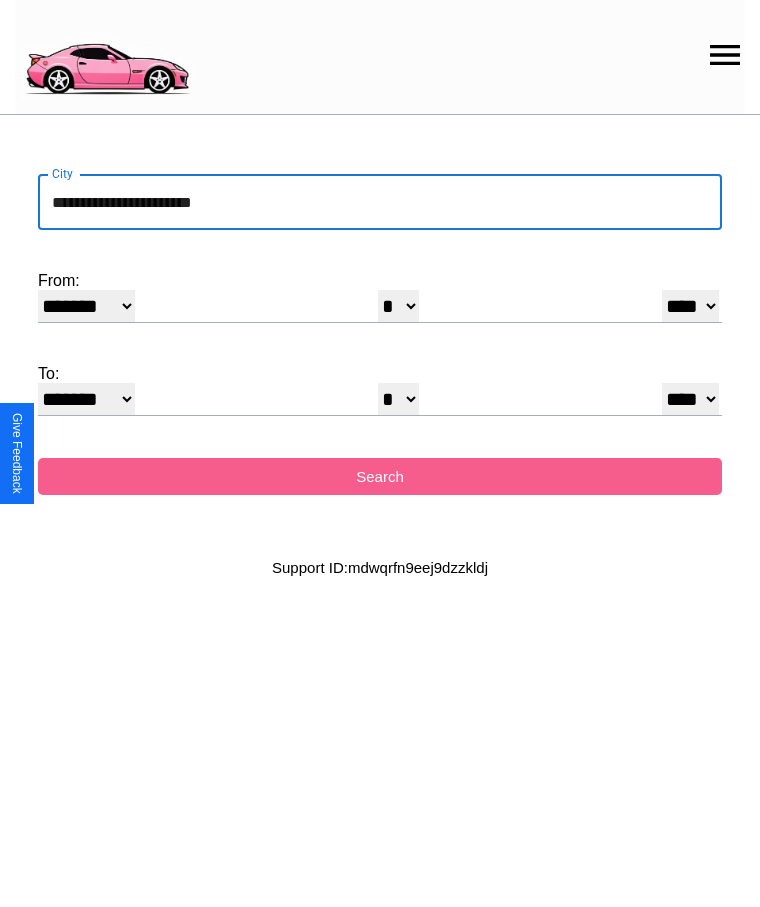 type on "**********" 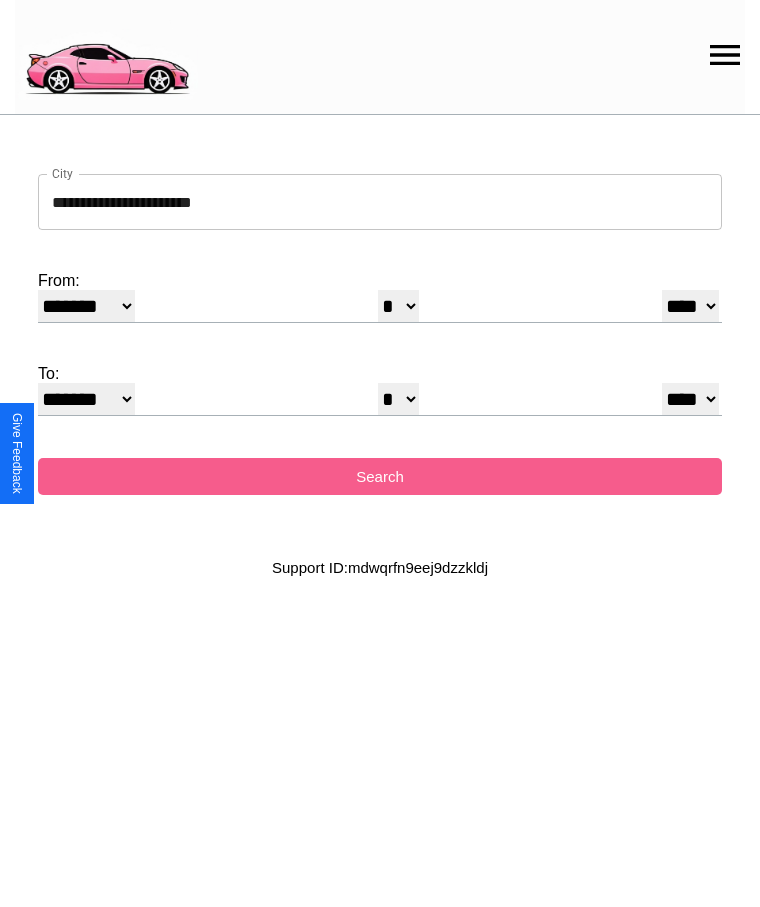 click on "******* ******** ***** ***** *** **** **** ****** ********* ******* ******** ********" at bounding box center [86, 306] 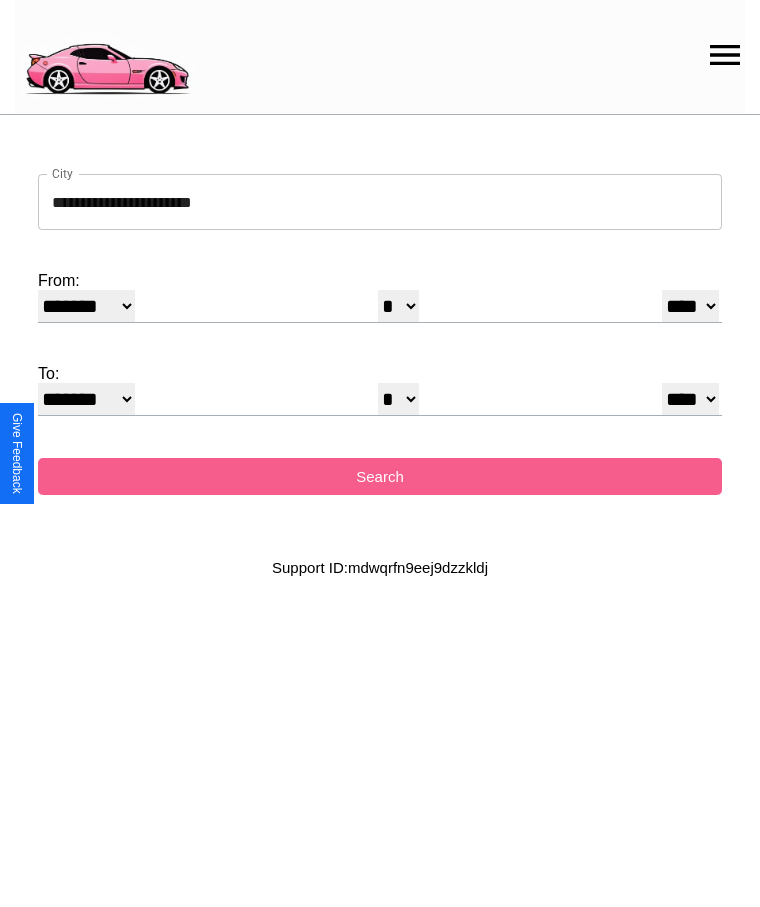select on "**" 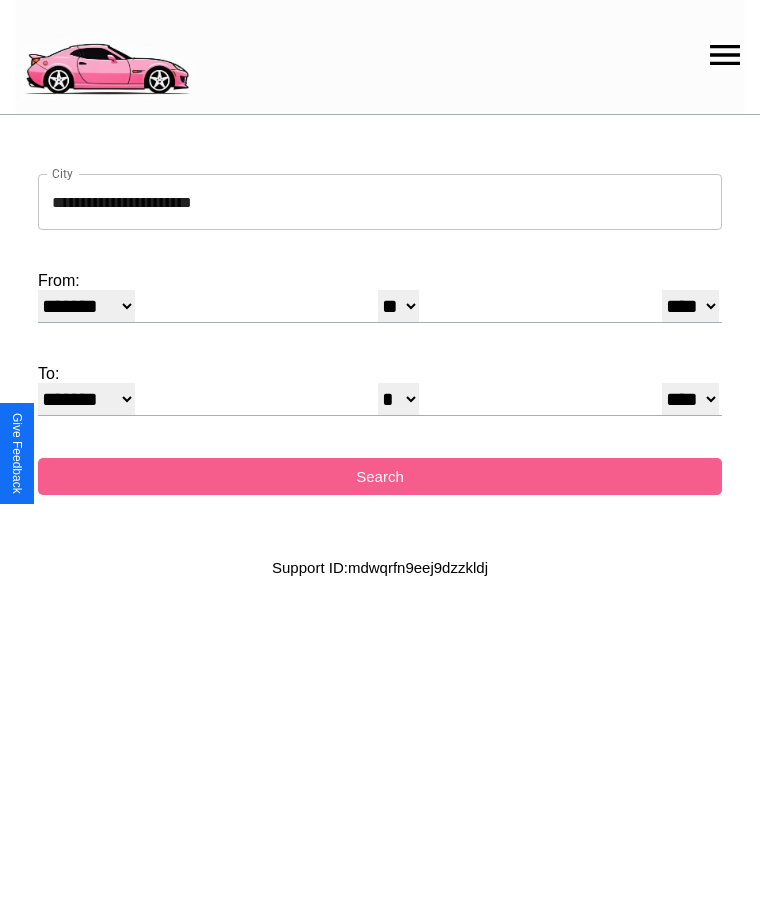 select on "**" 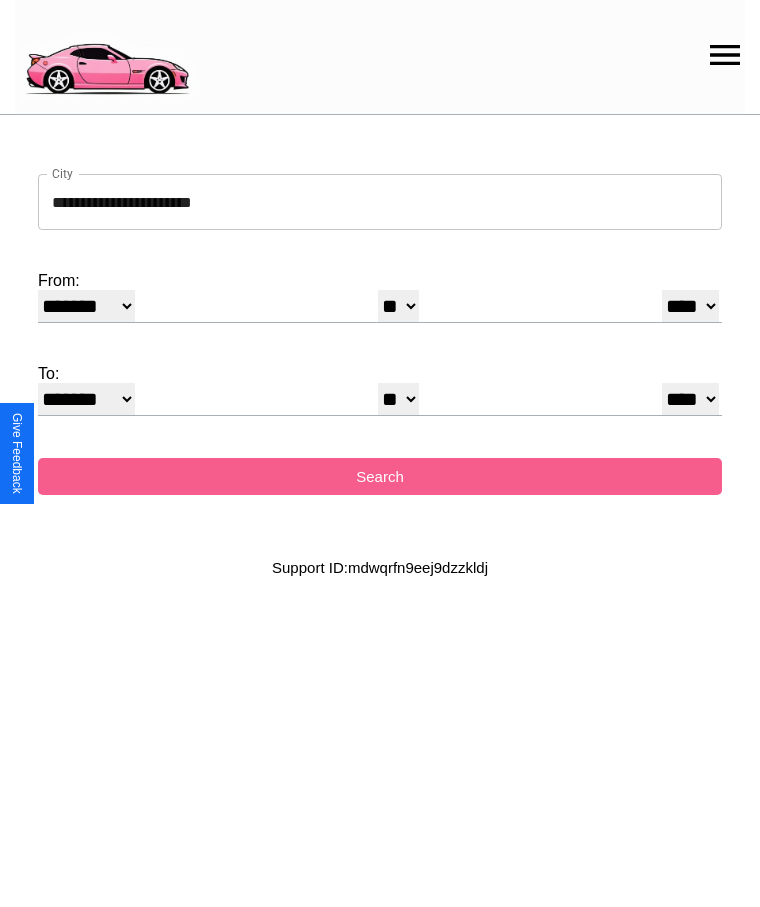 click on "******* ******** ***** ***** *** **** **** ****** ********* ******* ******** ********" at bounding box center [86, 399] 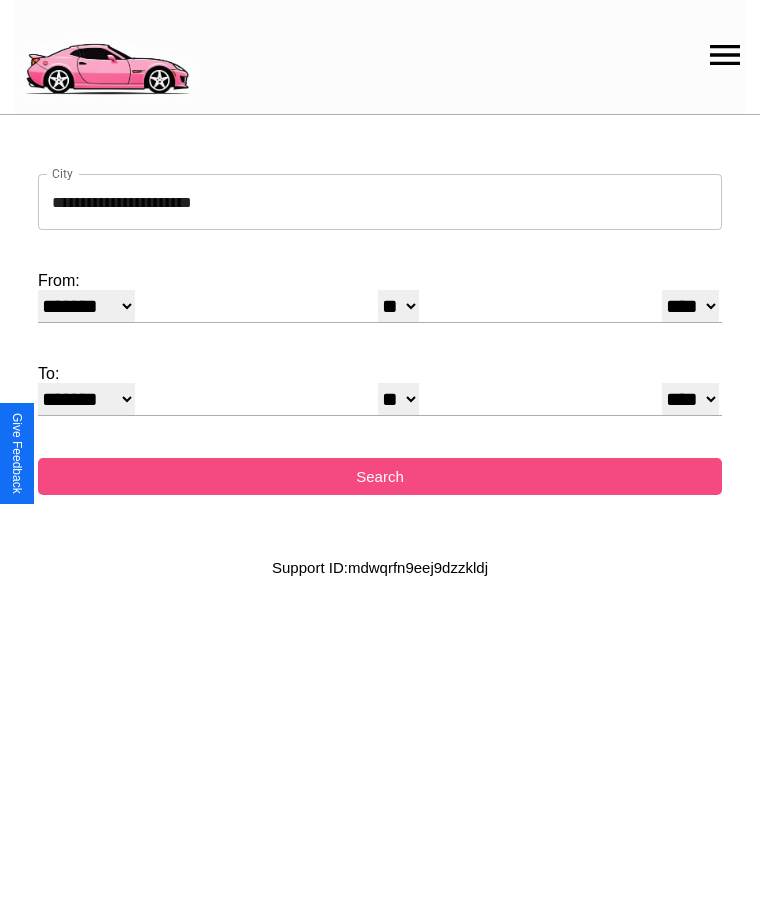 click on "Search" at bounding box center [380, 476] 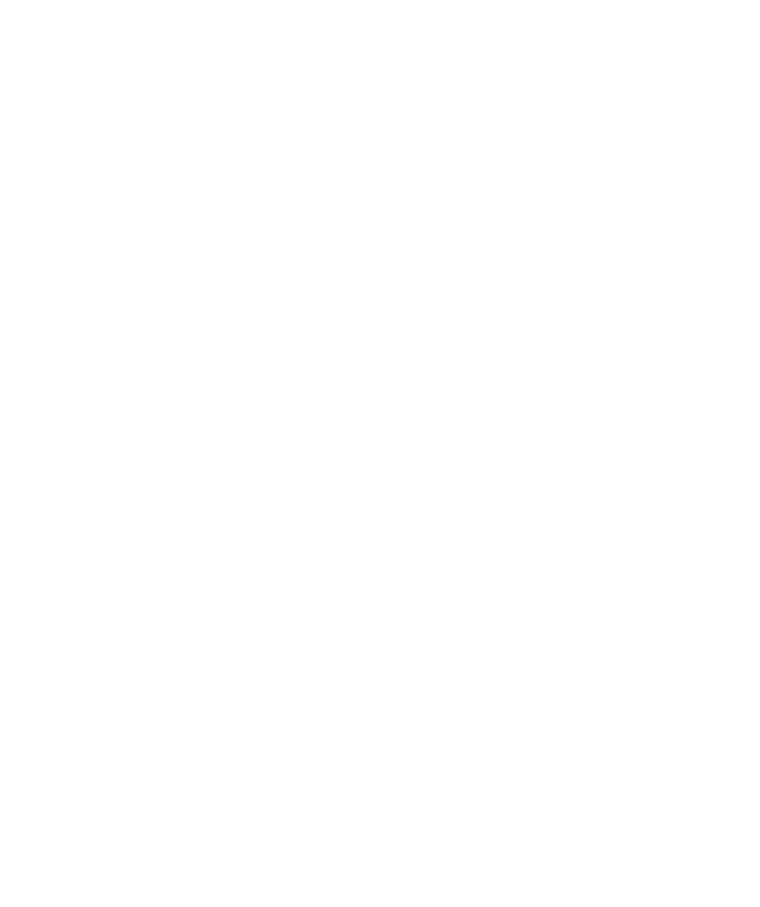 scroll, scrollTop: 0, scrollLeft: 0, axis: both 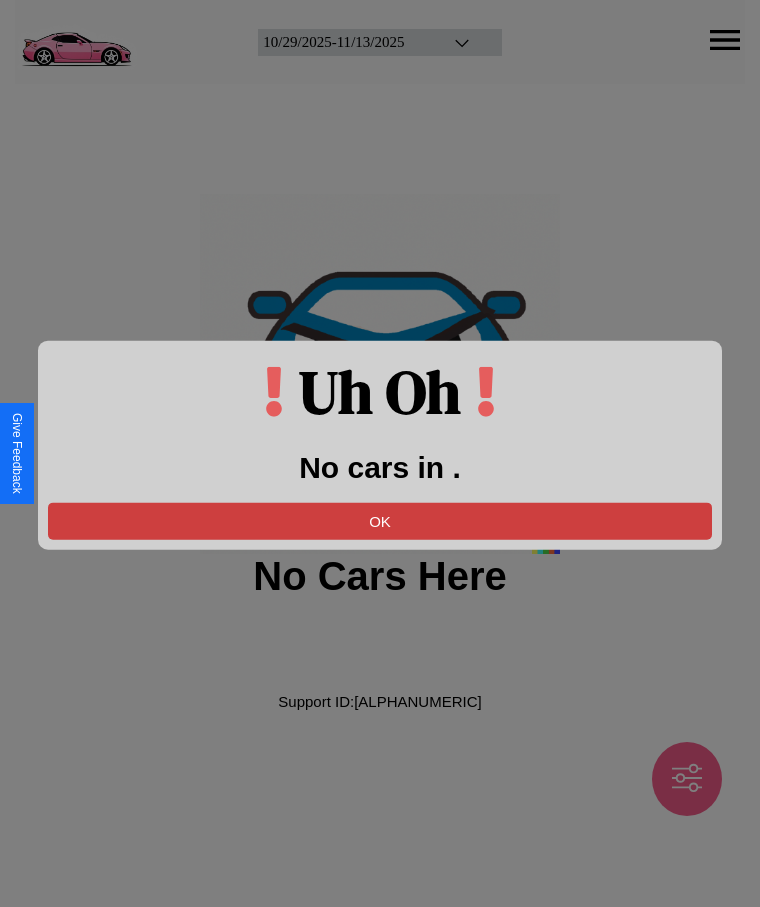 click on "OK" at bounding box center [380, 520] 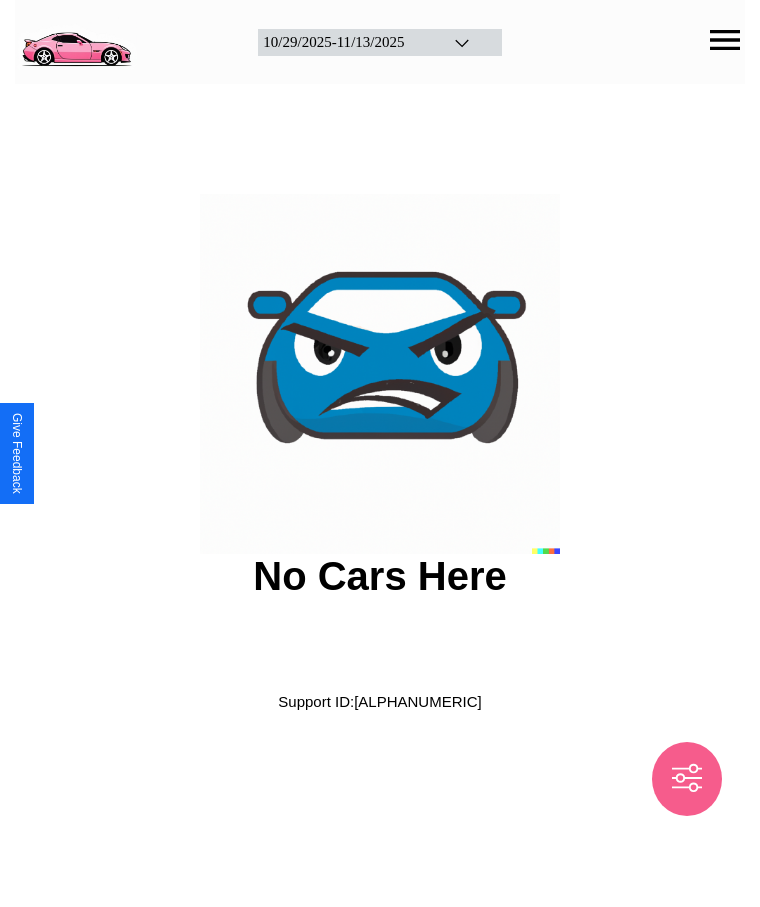 click at bounding box center [76, 40] 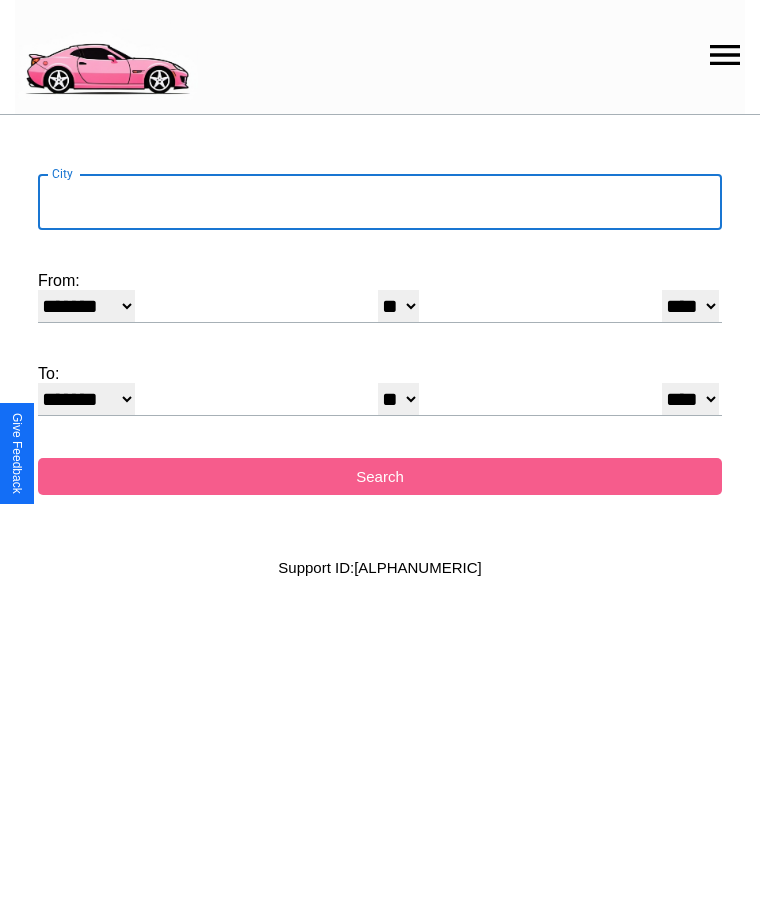 click on "City" at bounding box center [380, 202] 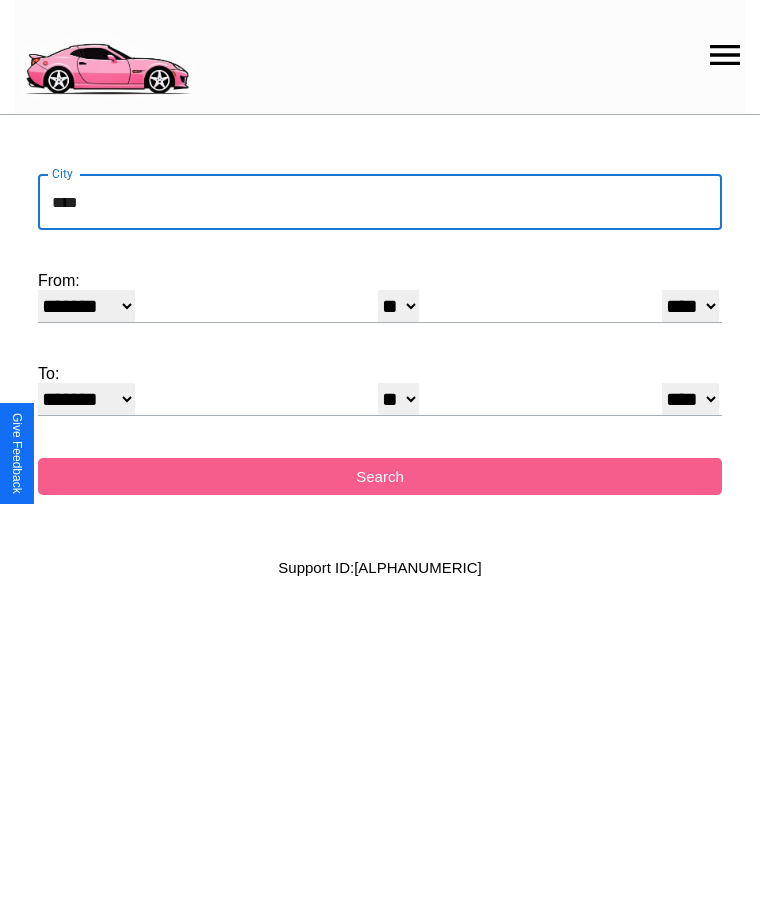 type on "****" 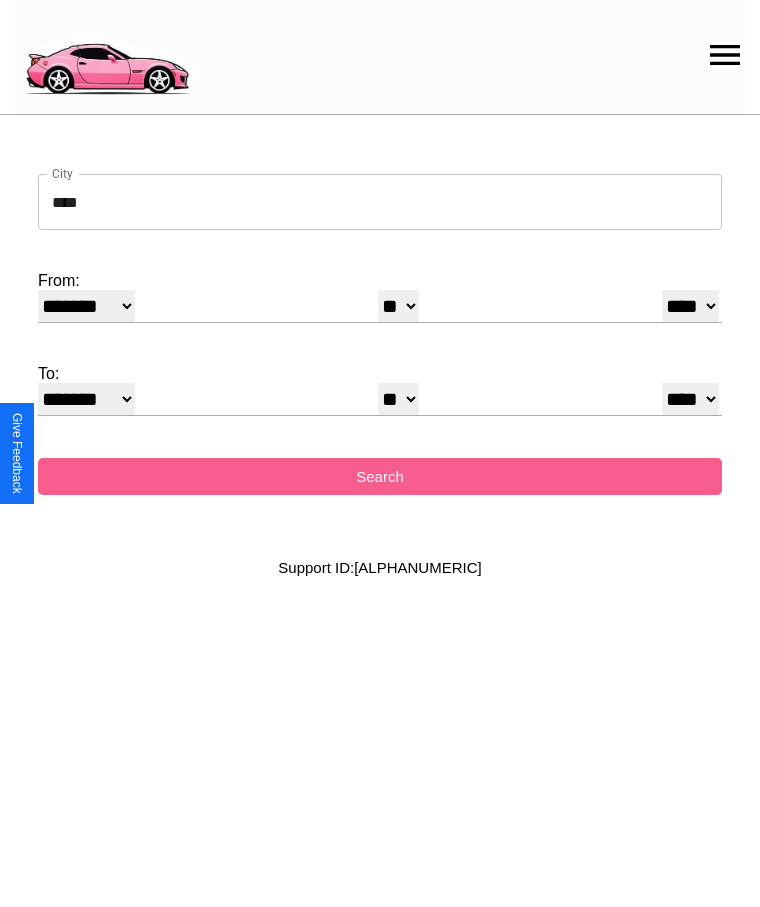 click on "* * * * * * * * * ** ** ** ** ** ** ** ** ** ** ** ** ** ** ** ** ** ** ** ** ** **" at bounding box center (398, 306) 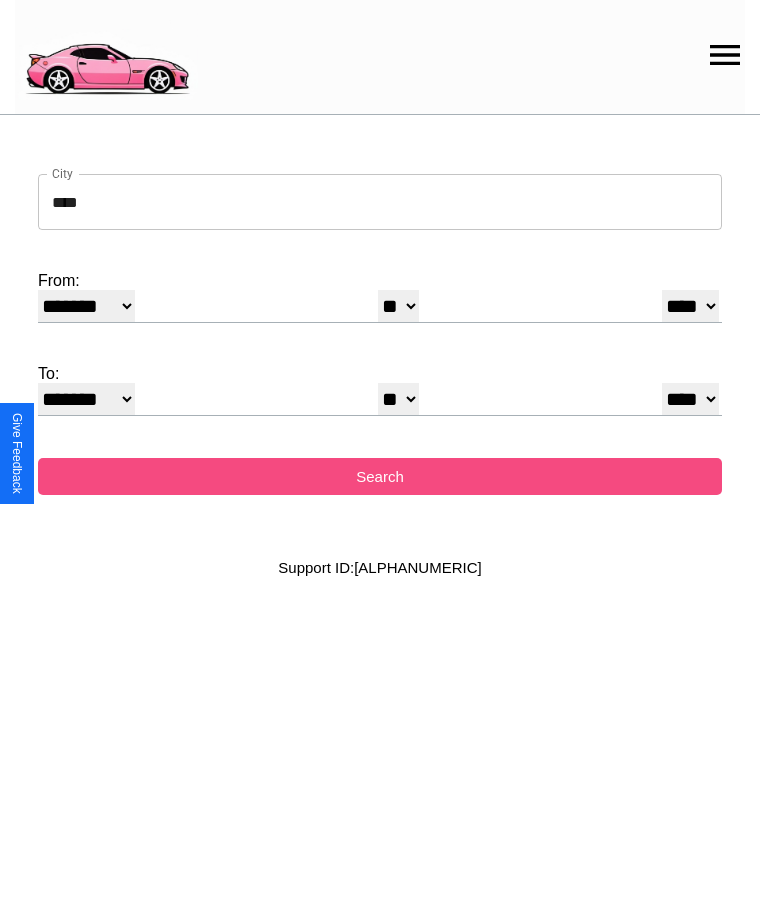 click on "Search" at bounding box center (380, 476) 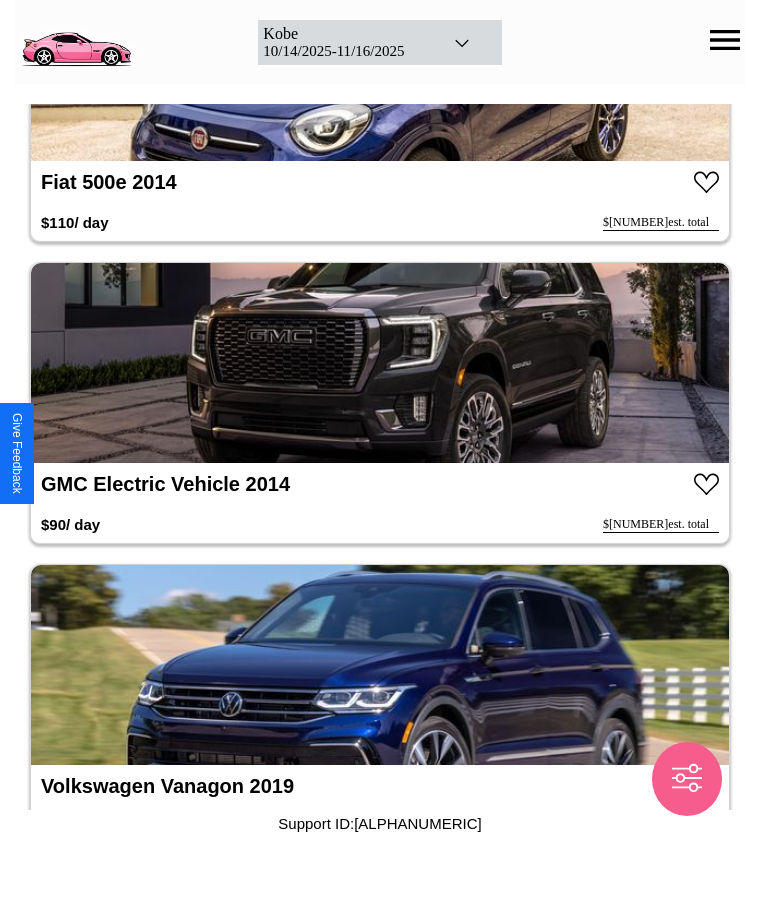 scroll, scrollTop: 4952, scrollLeft: 0, axis: vertical 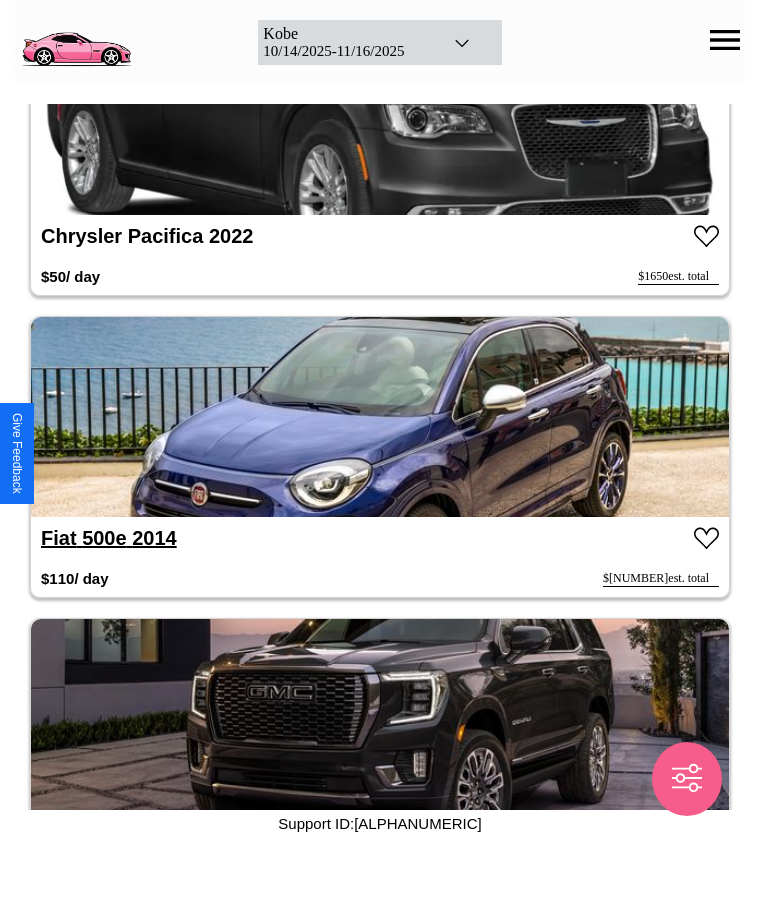 click on "Fiat   500e   2014" at bounding box center (109, 538) 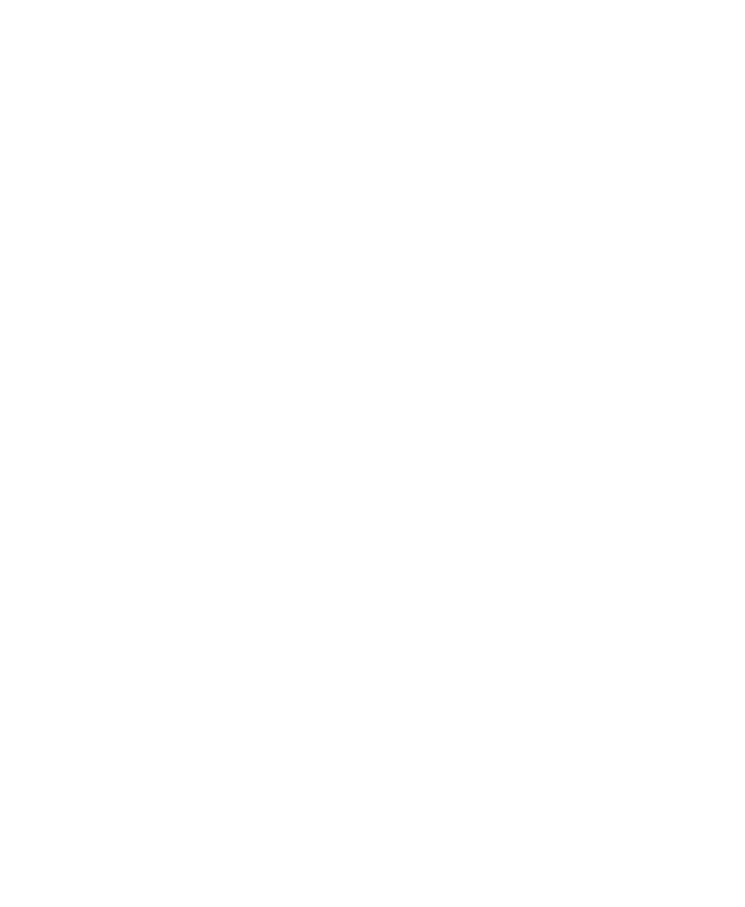 scroll, scrollTop: 0, scrollLeft: 0, axis: both 